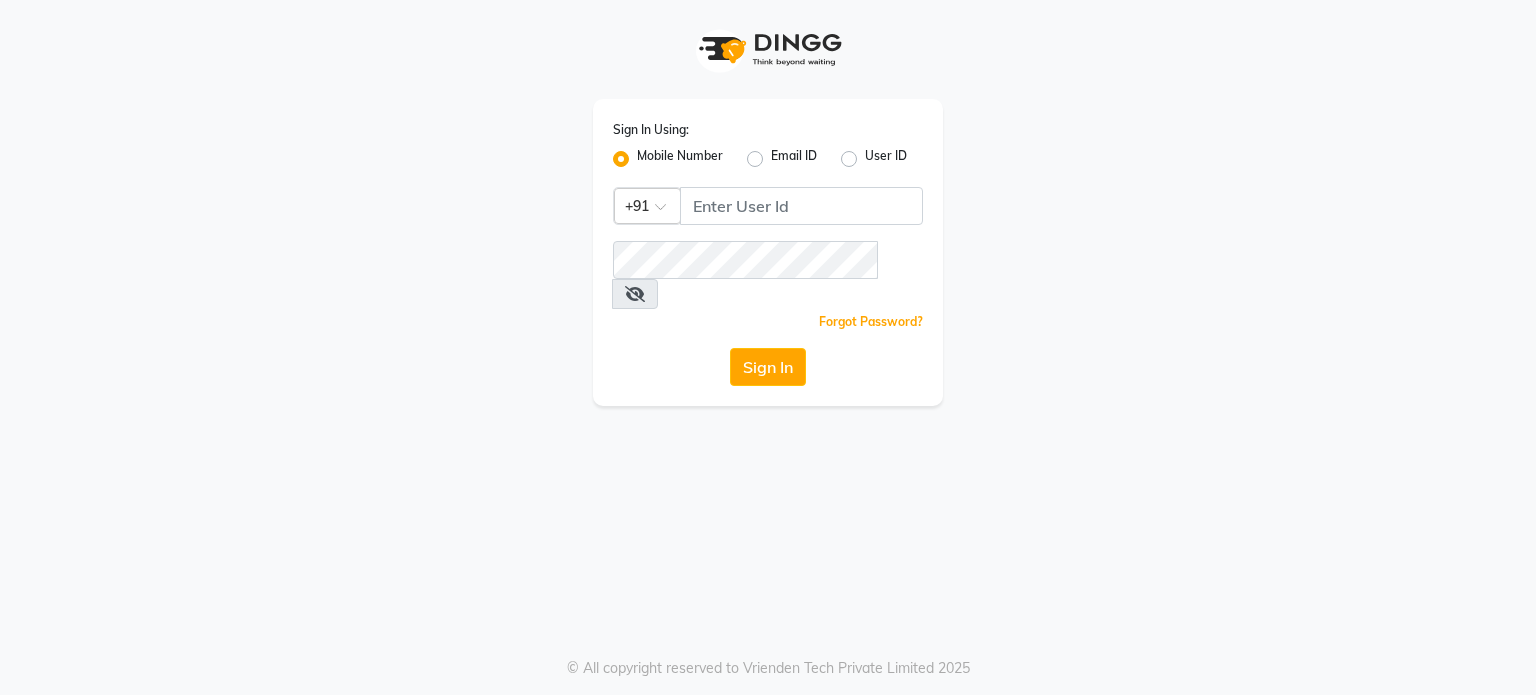 scroll, scrollTop: 0, scrollLeft: 0, axis: both 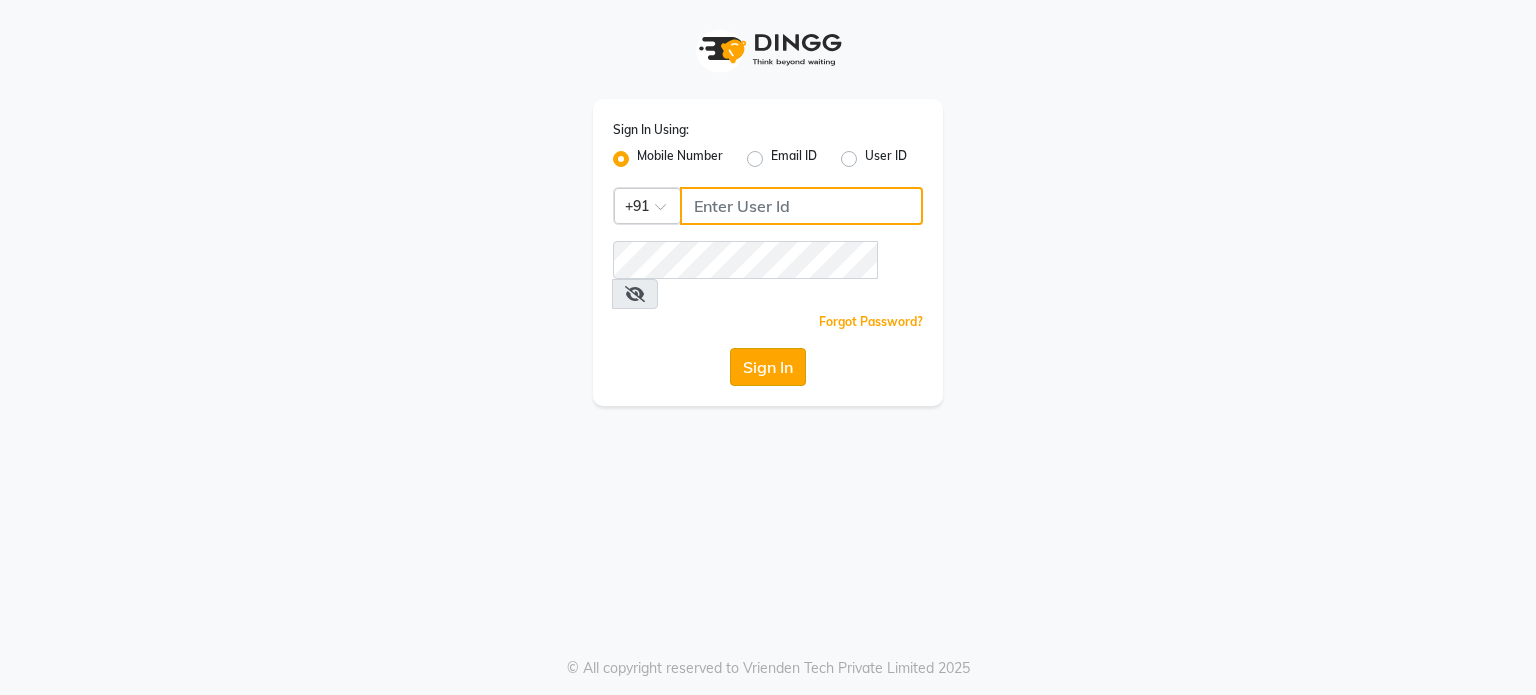 type on "8408993355" 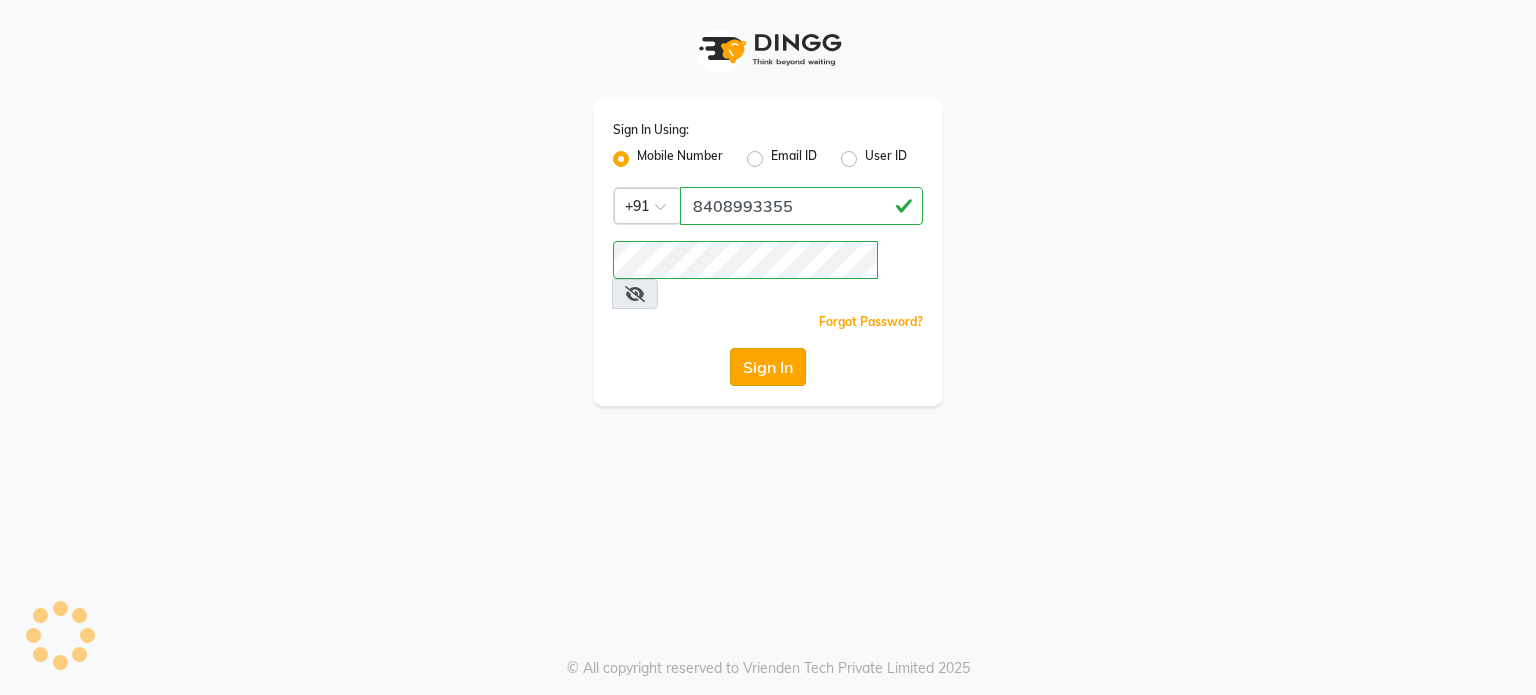click on "Sign In" 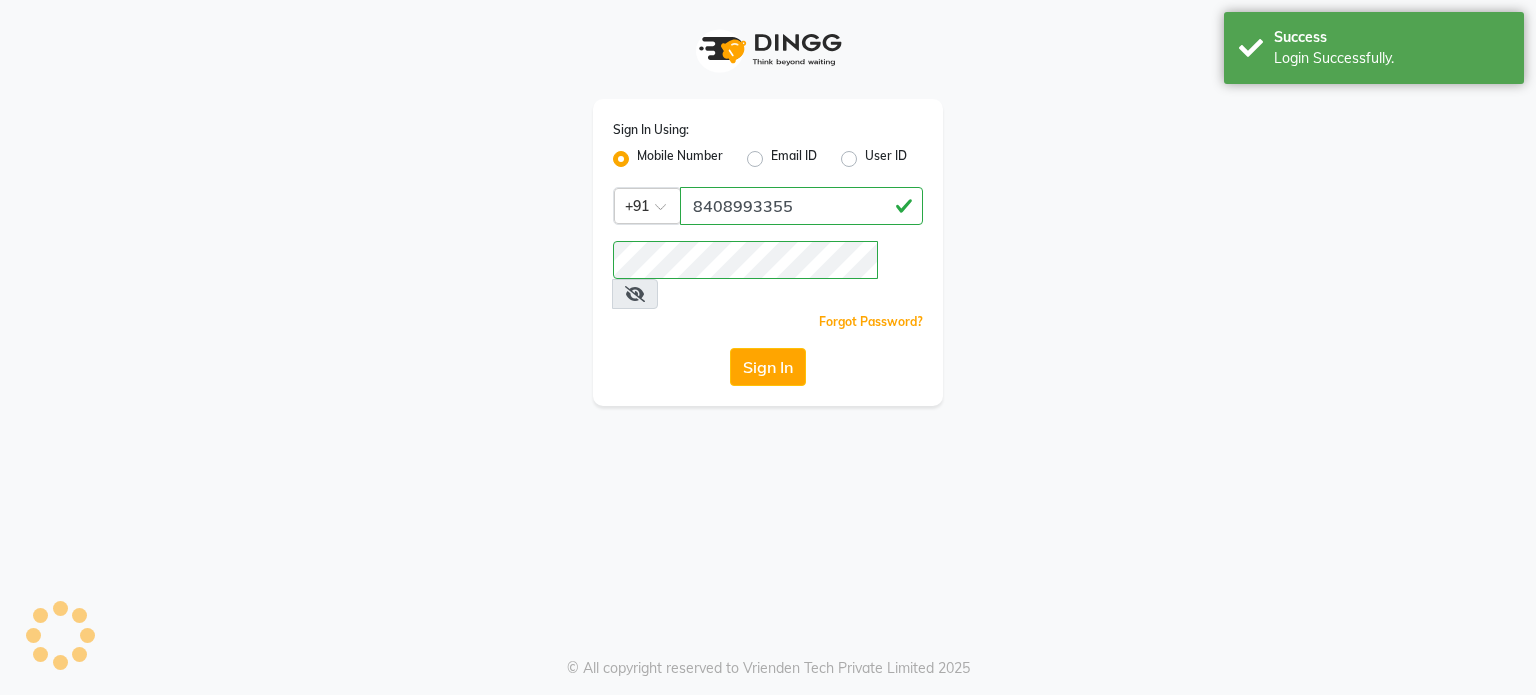 select on "702" 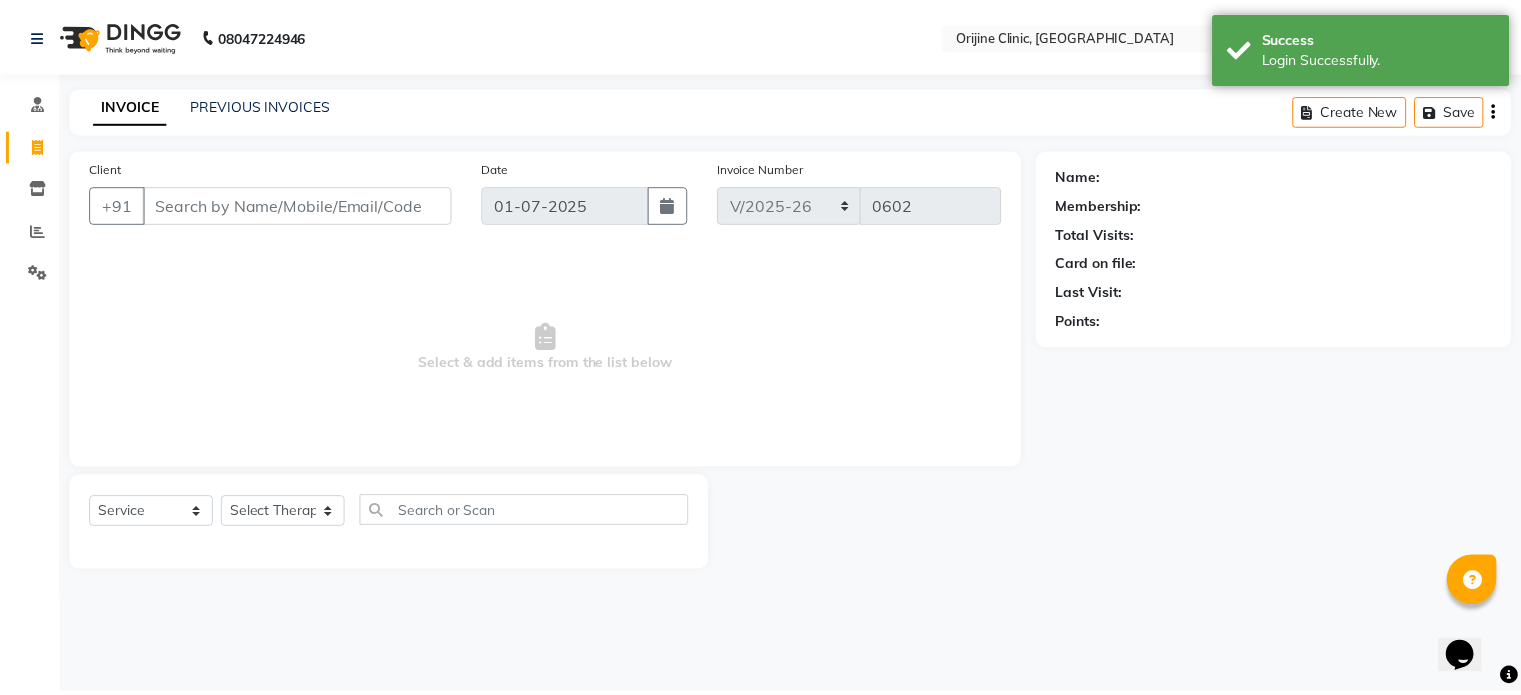 scroll, scrollTop: 0, scrollLeft: 0, axis: both 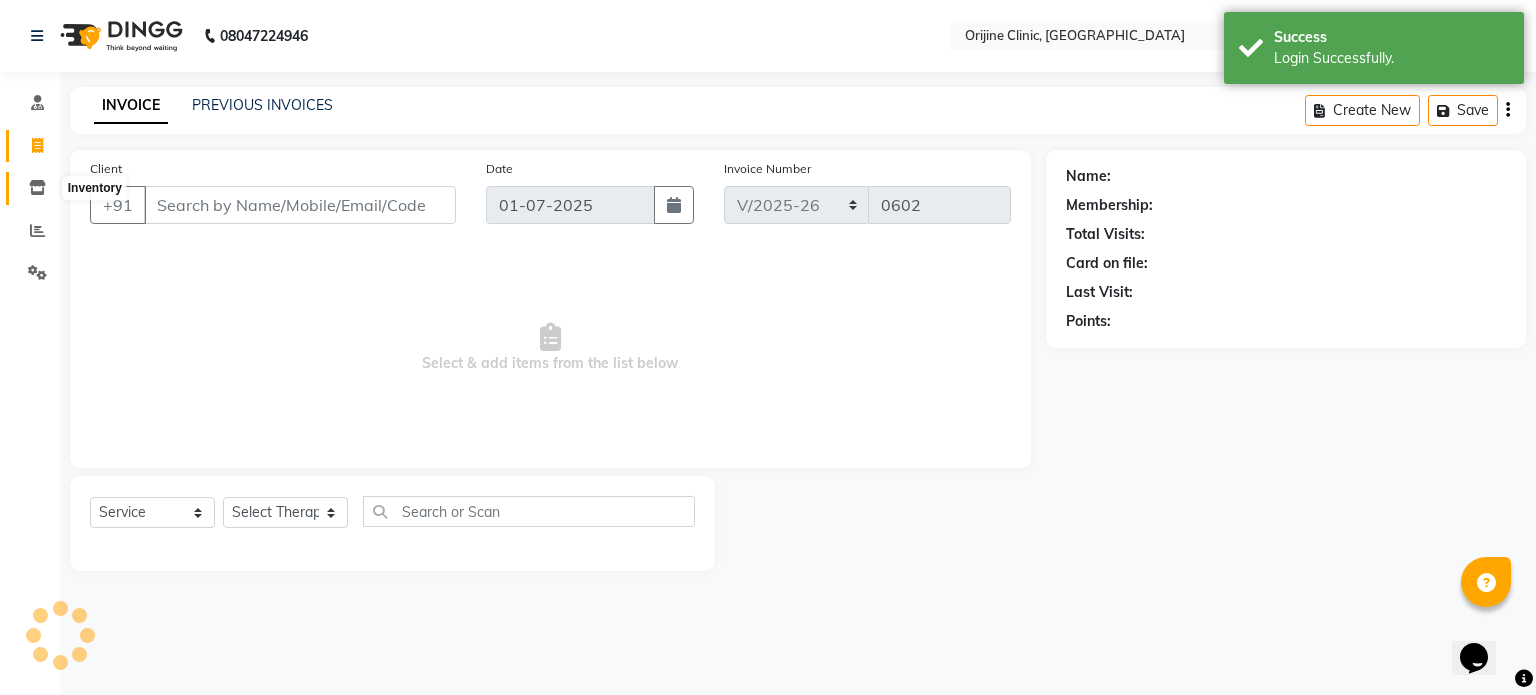 click 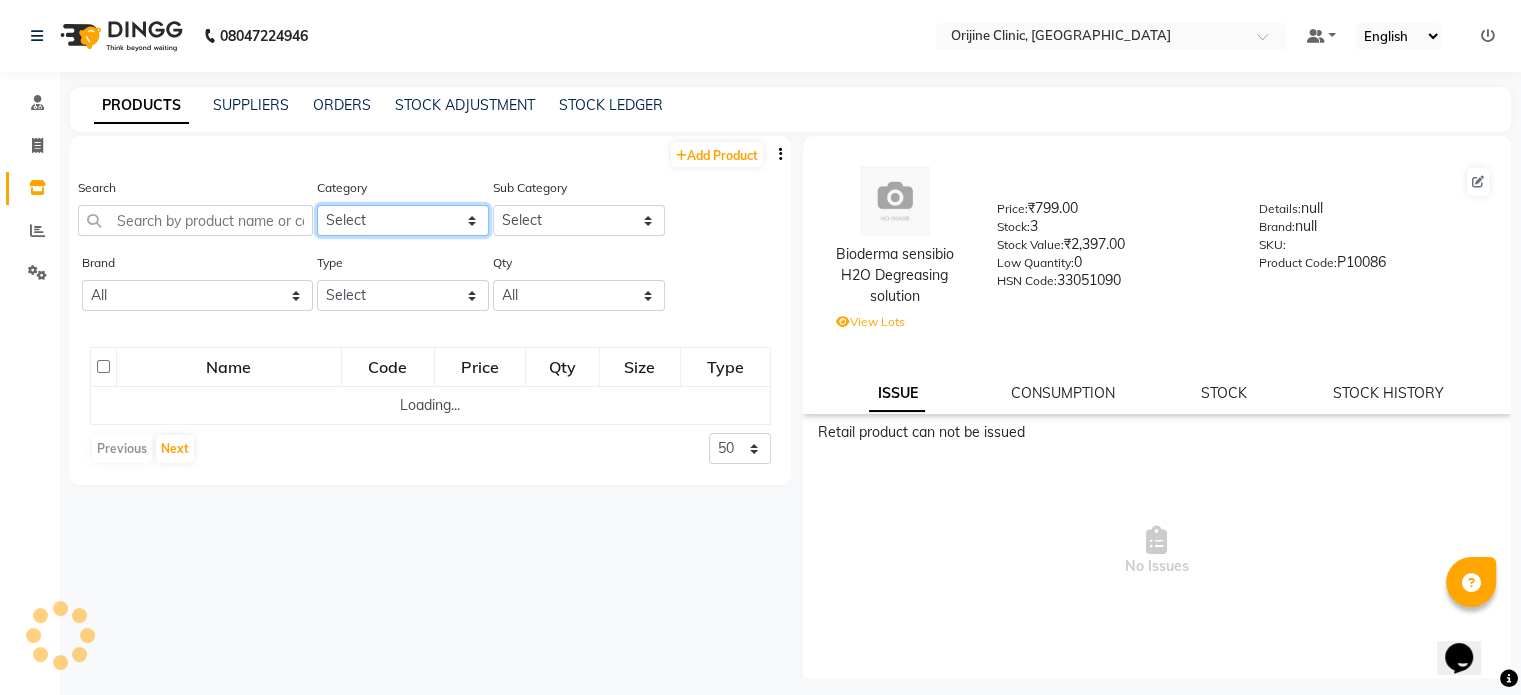 click on "Select Cosmosoticles Wellness Product Consumable Medicine  Medicine  Panchakarma Consumables Other" 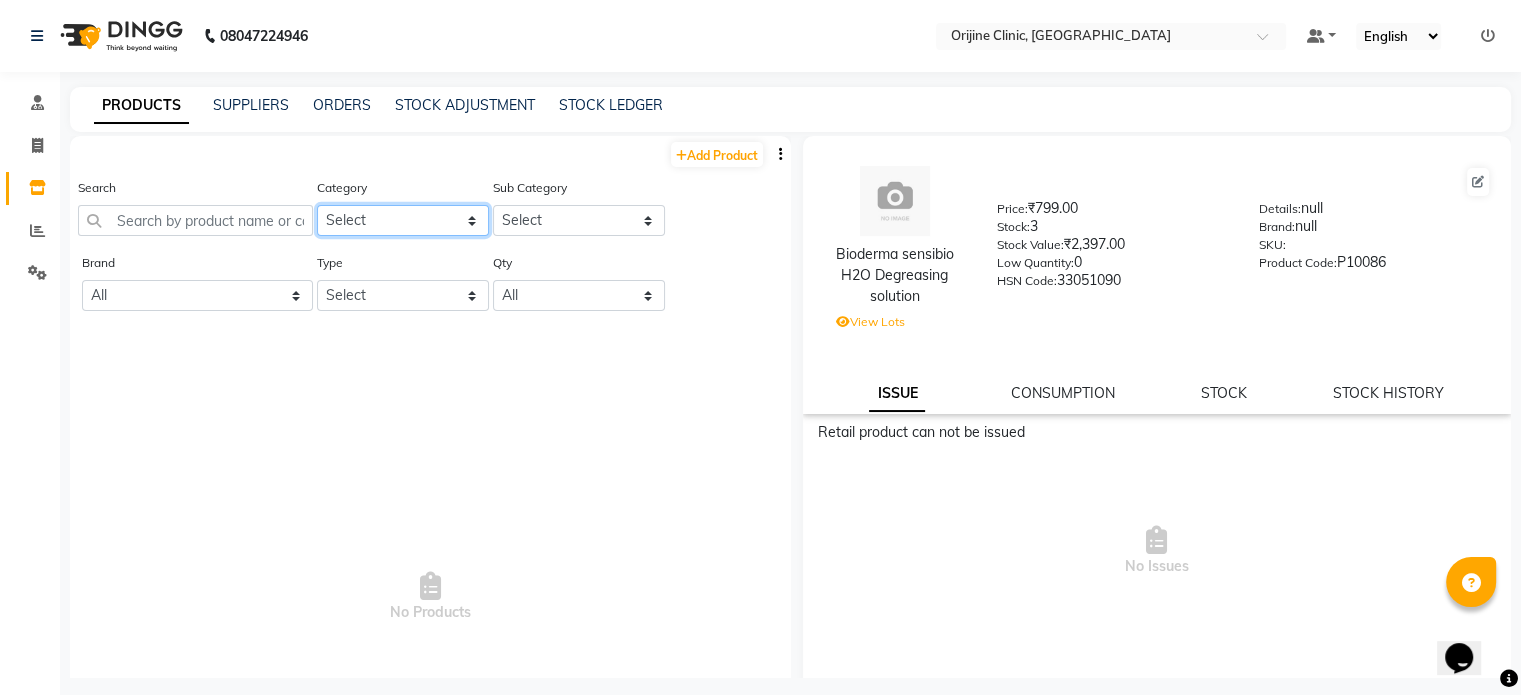 select on "289115400" 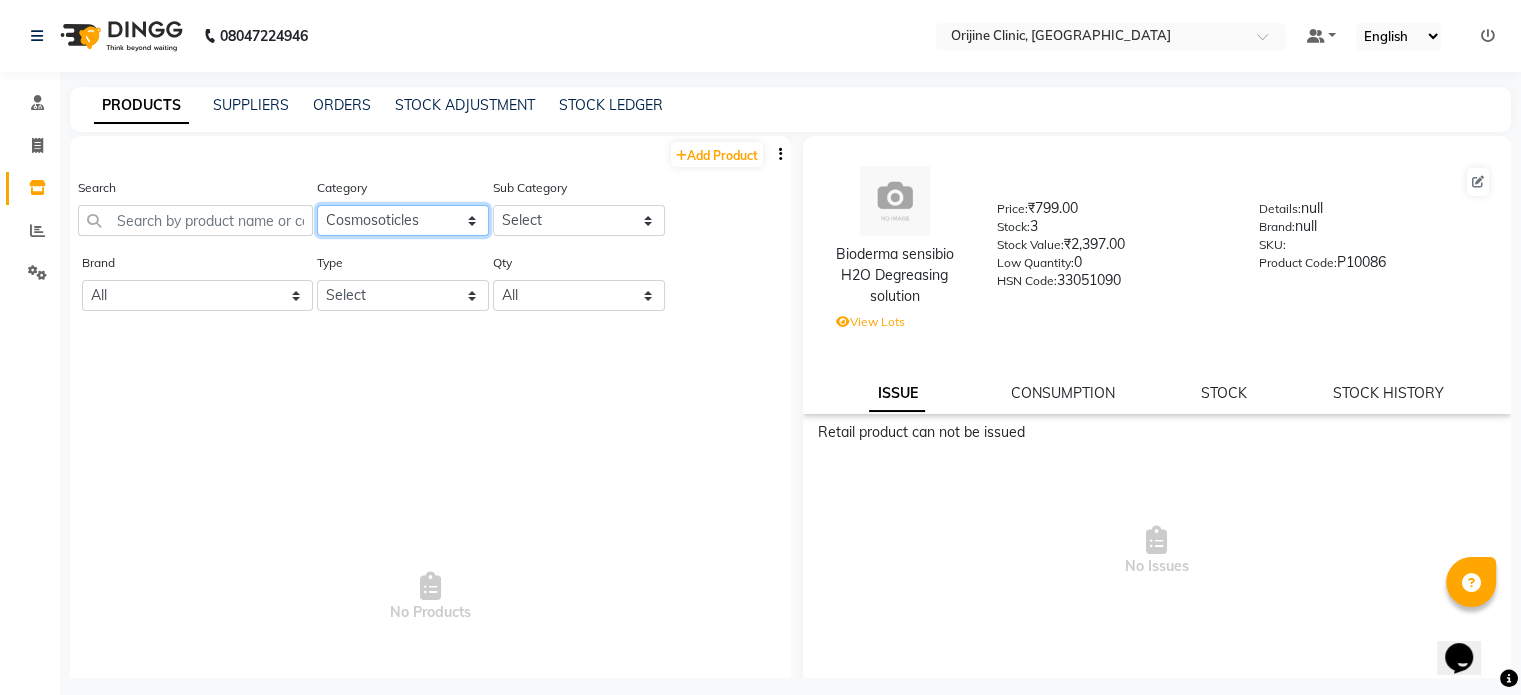 click on "Select Cosmosoticles Wellness Product Consumable Medicine  Medicine  Panchakarma Consumables Other" 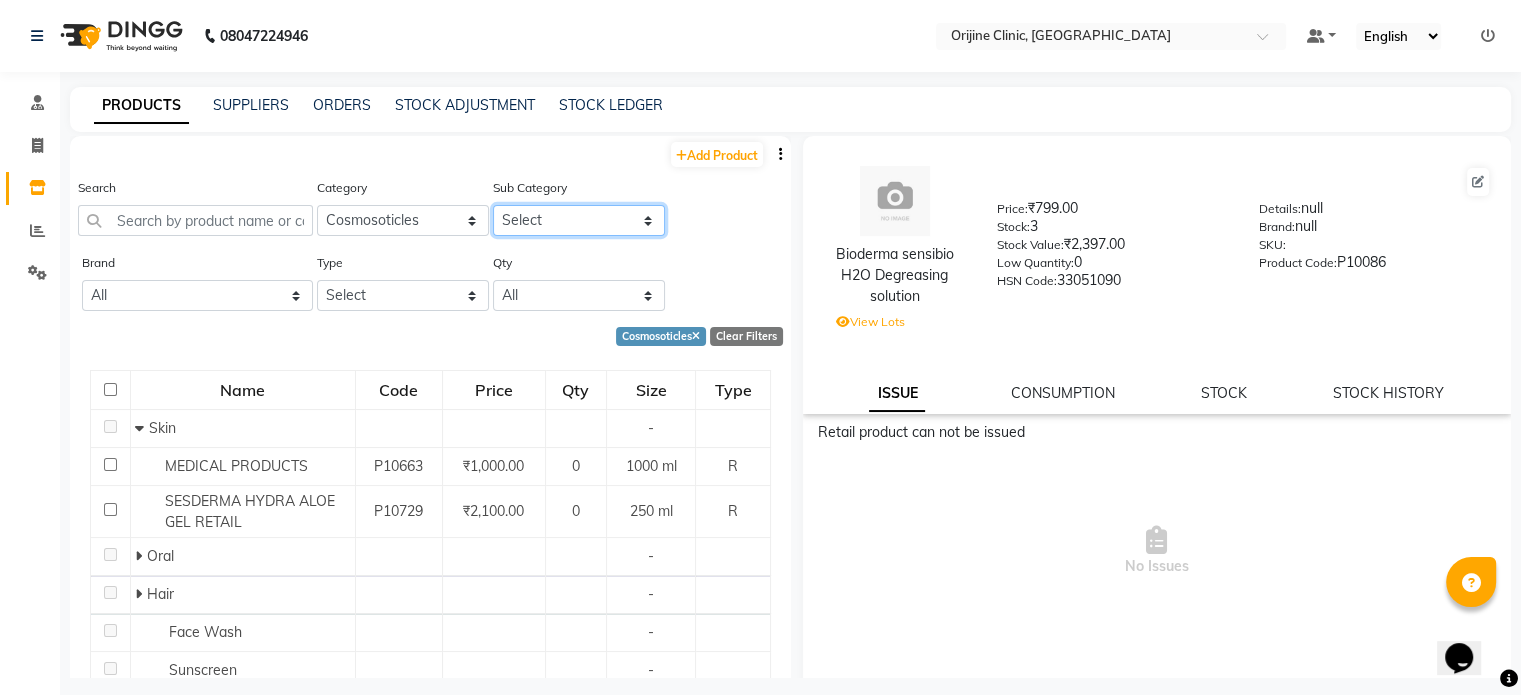 click on "Select" 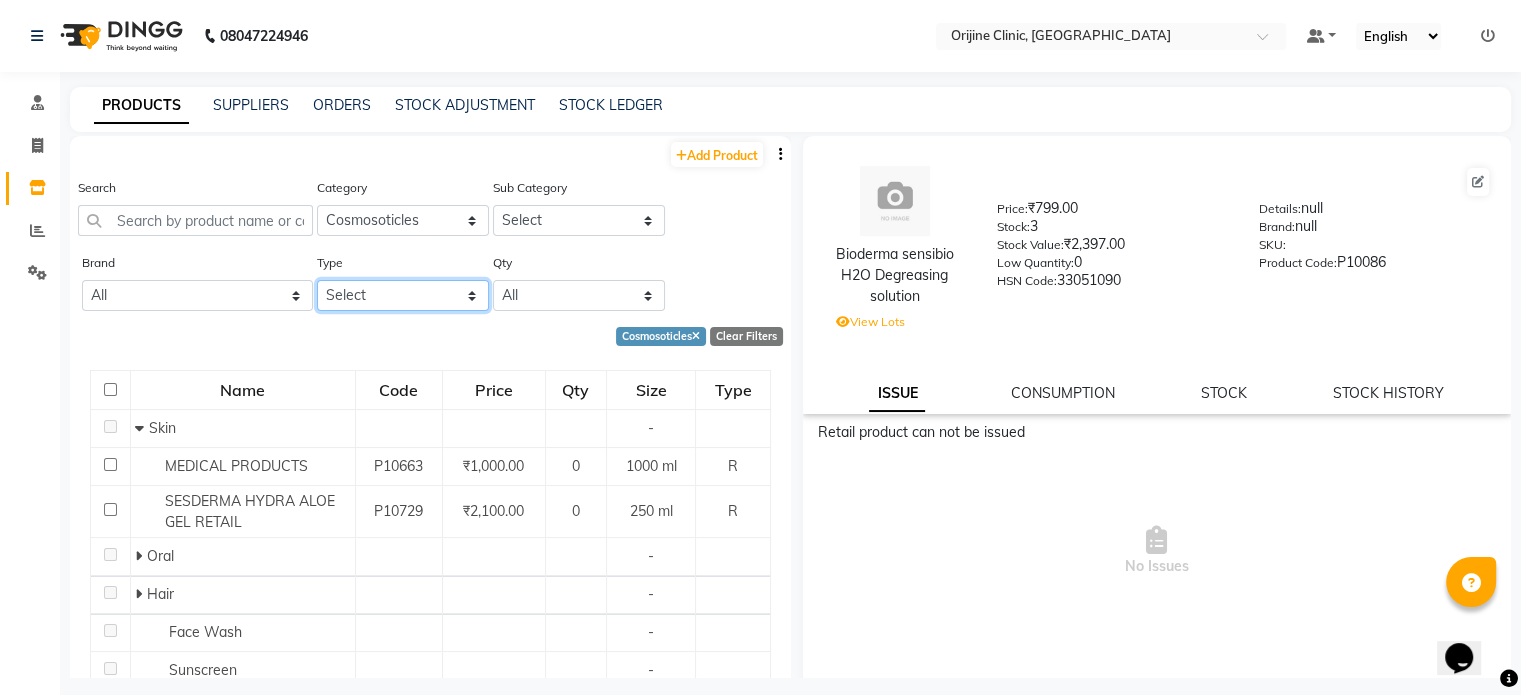 click on "Select Both Retail Consumable" 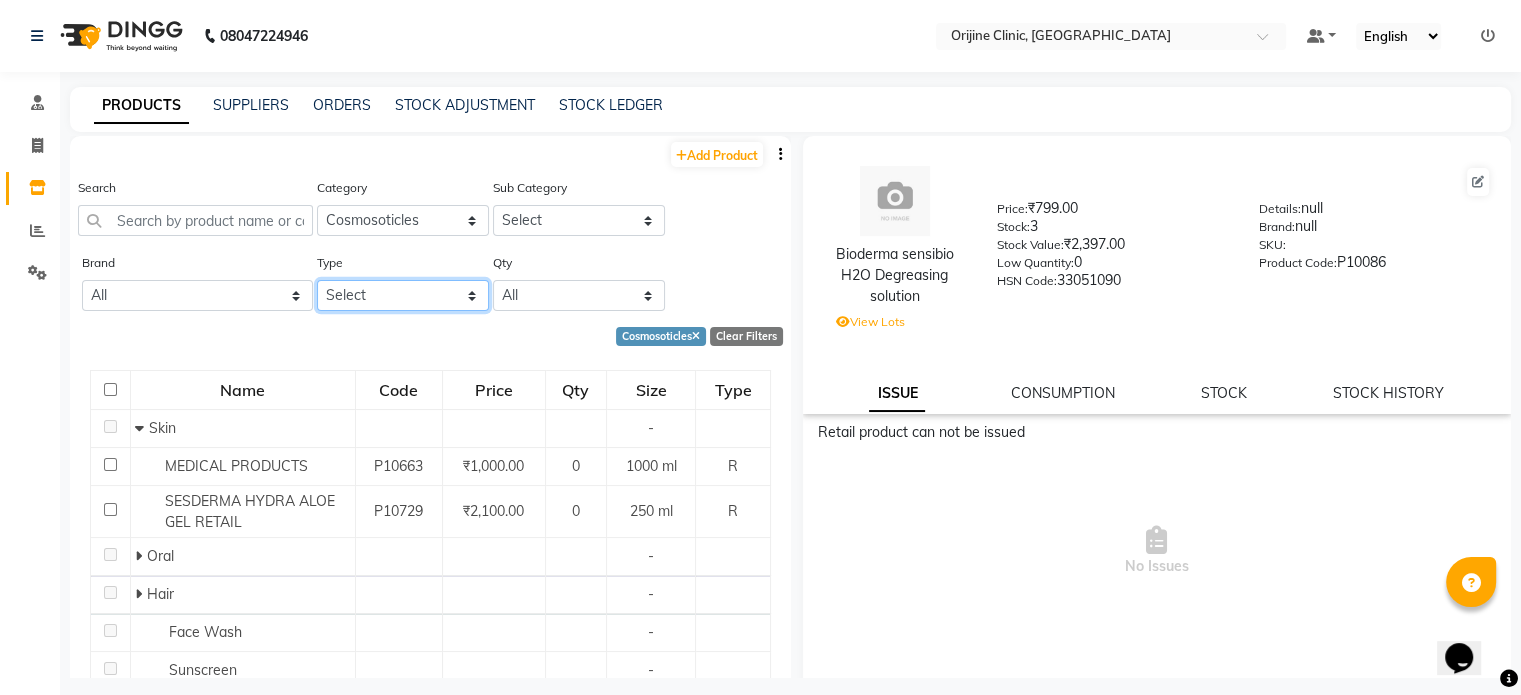 select on "R" 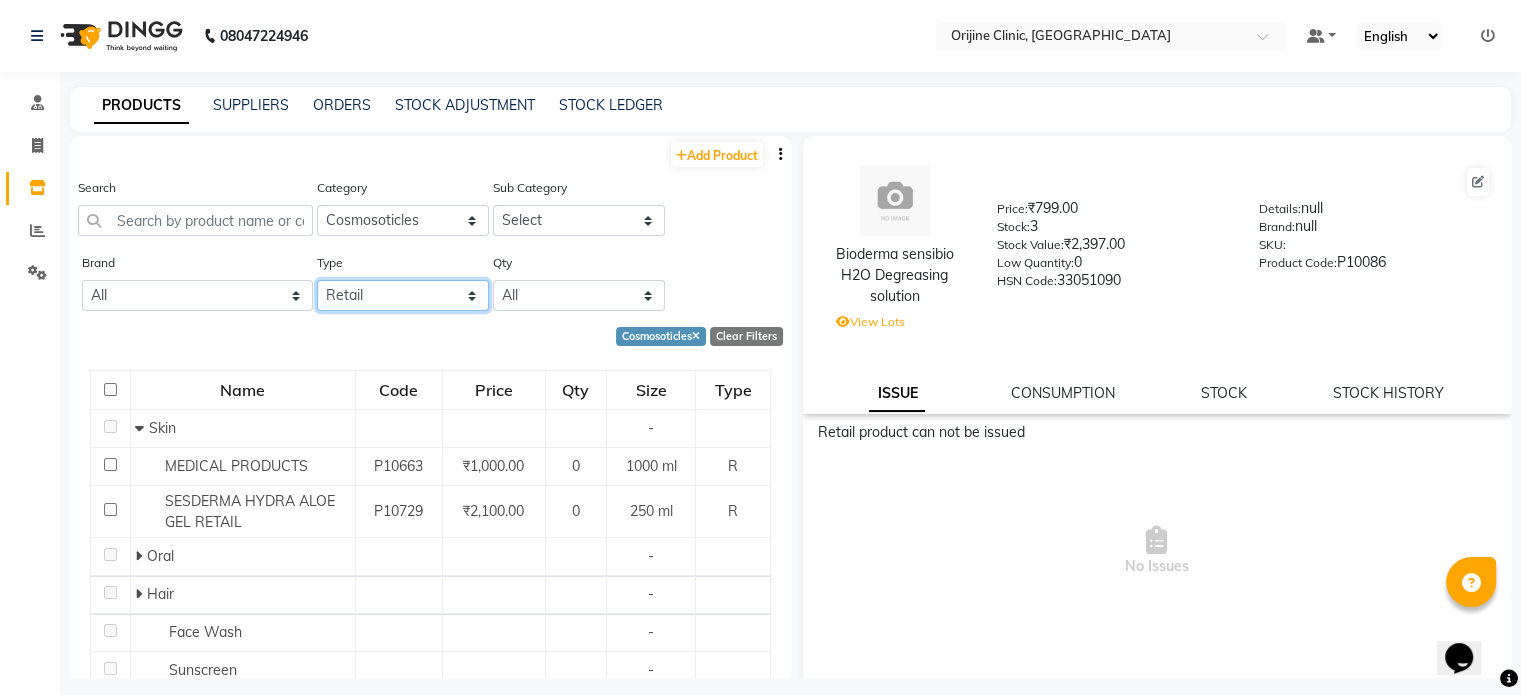 click on "Select Both Retail Consumable" 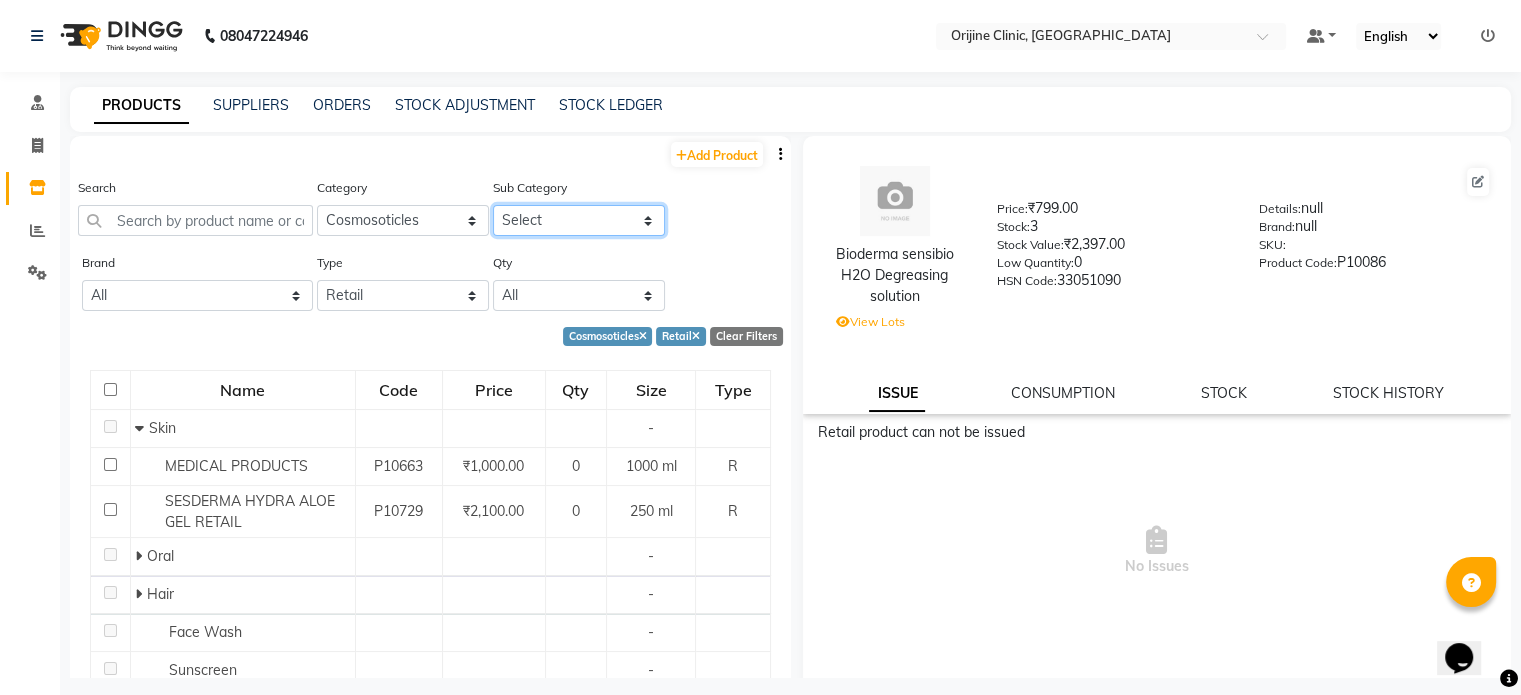 click on "Select" 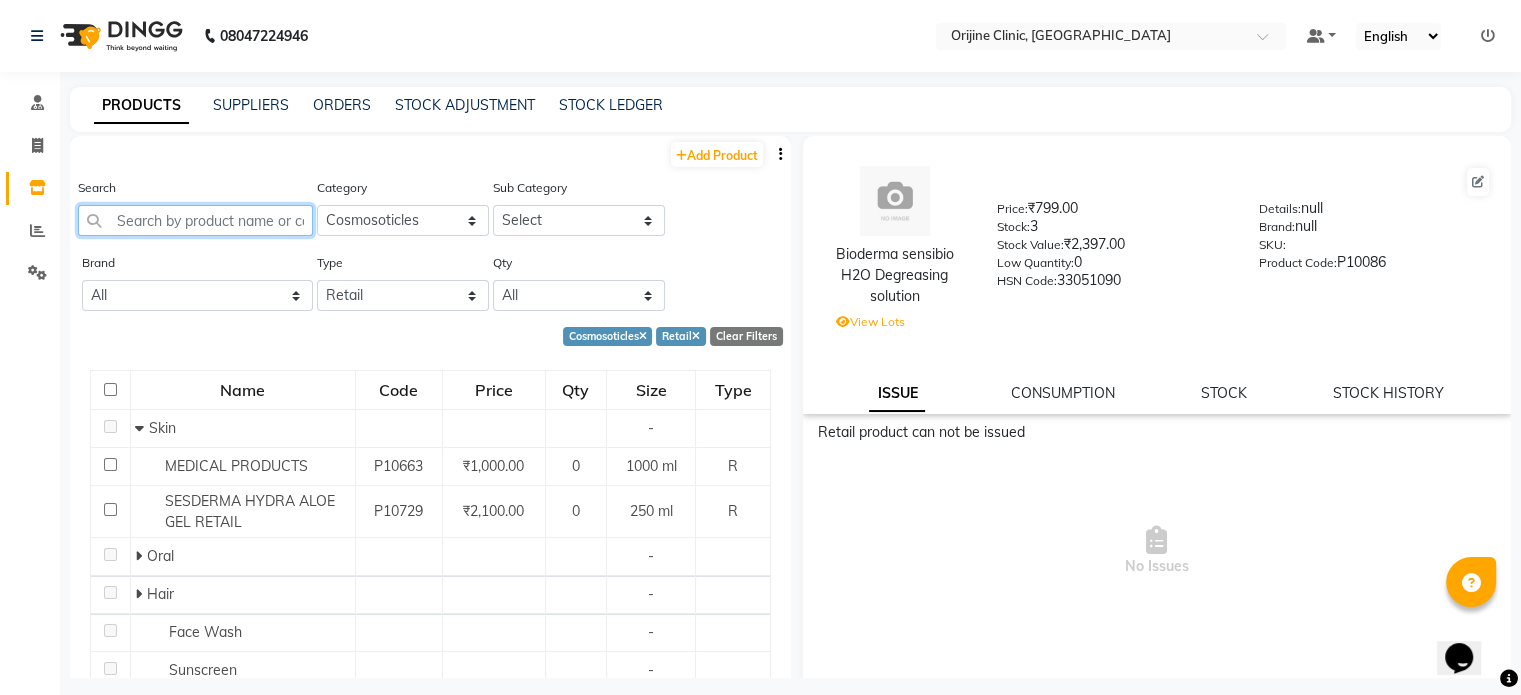 click 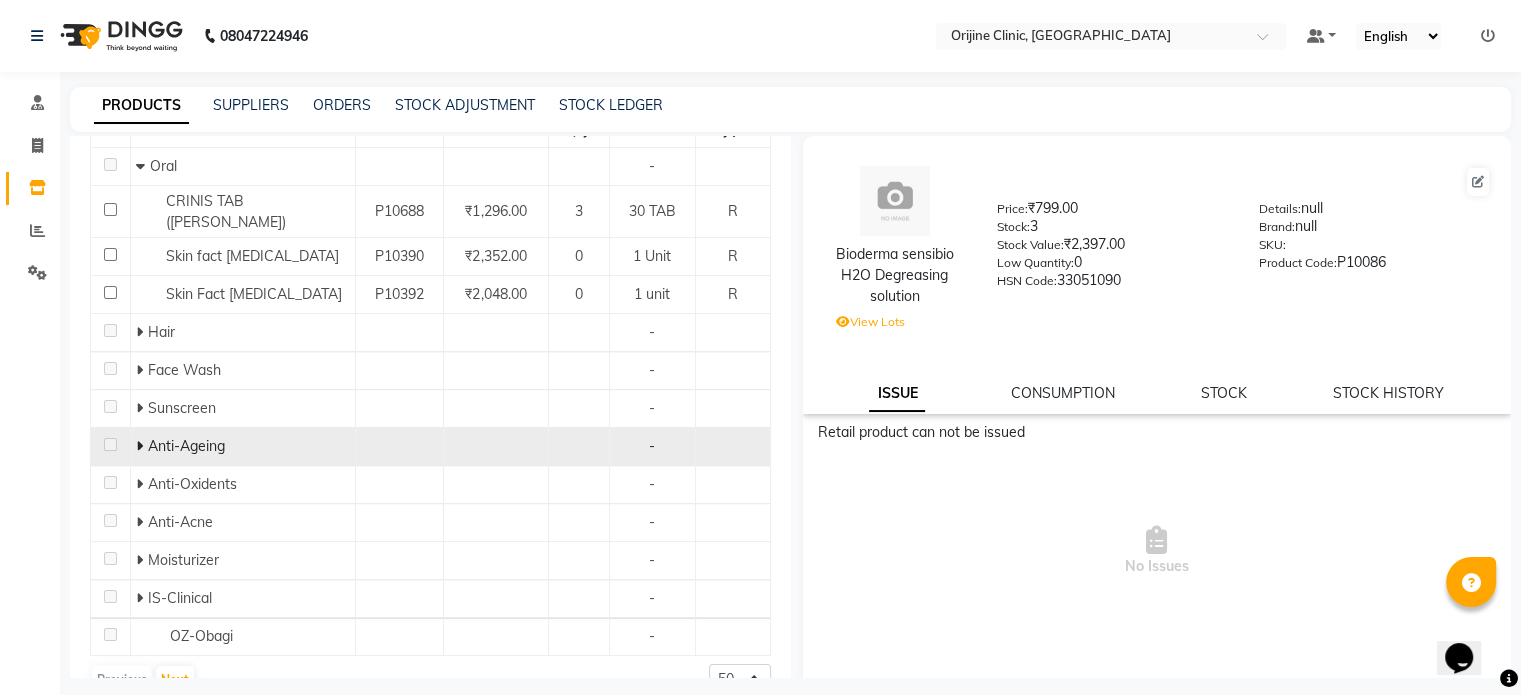 scroll, scrollTop: 263, scrollLeft: 0, axis: vertical 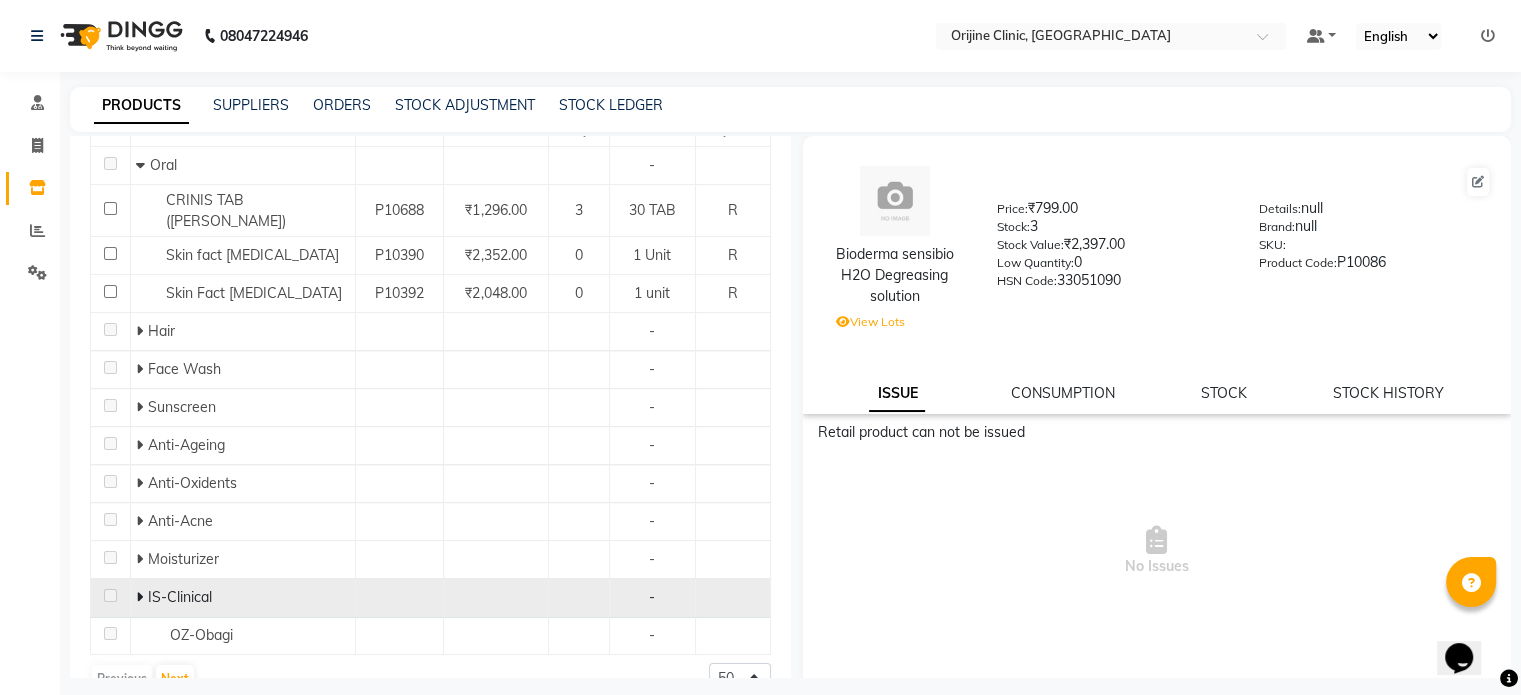 click on "IS-Clinical" 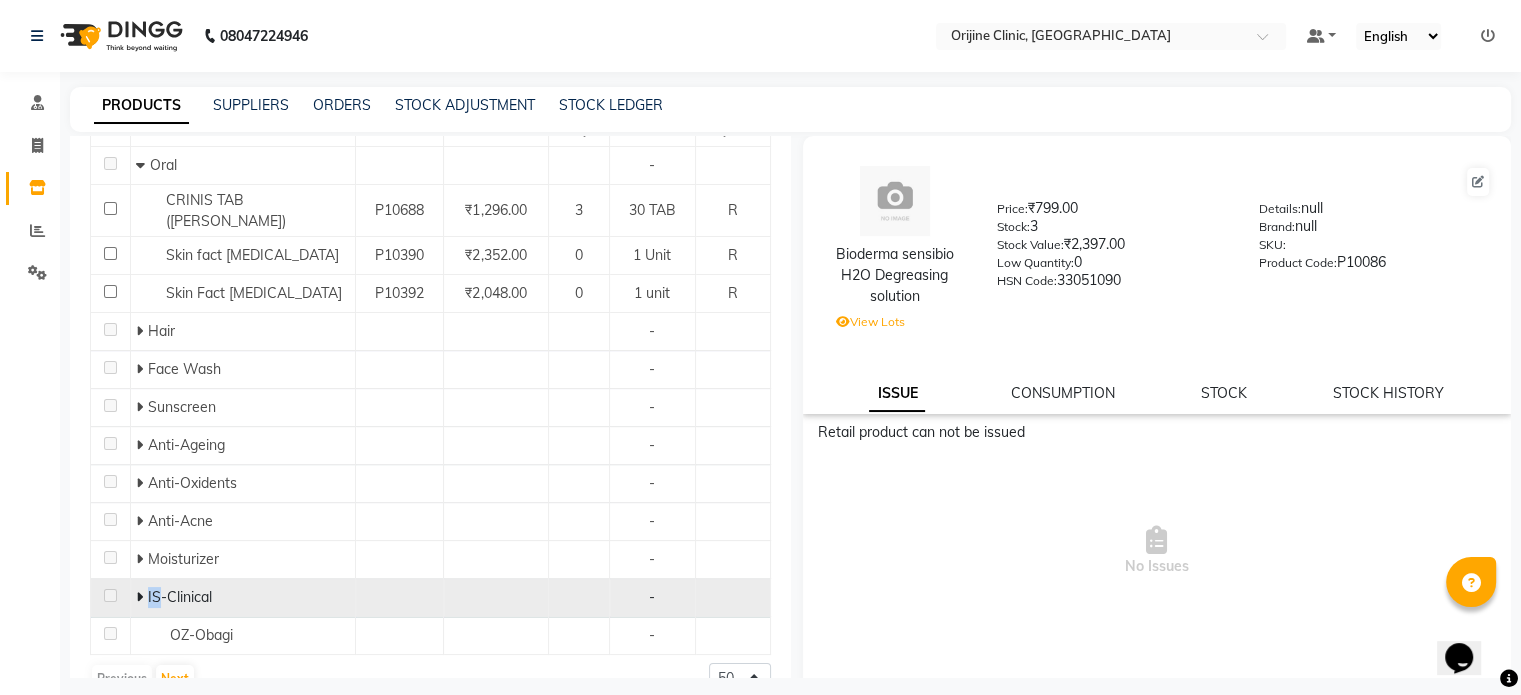 click on "IS-Clinical" 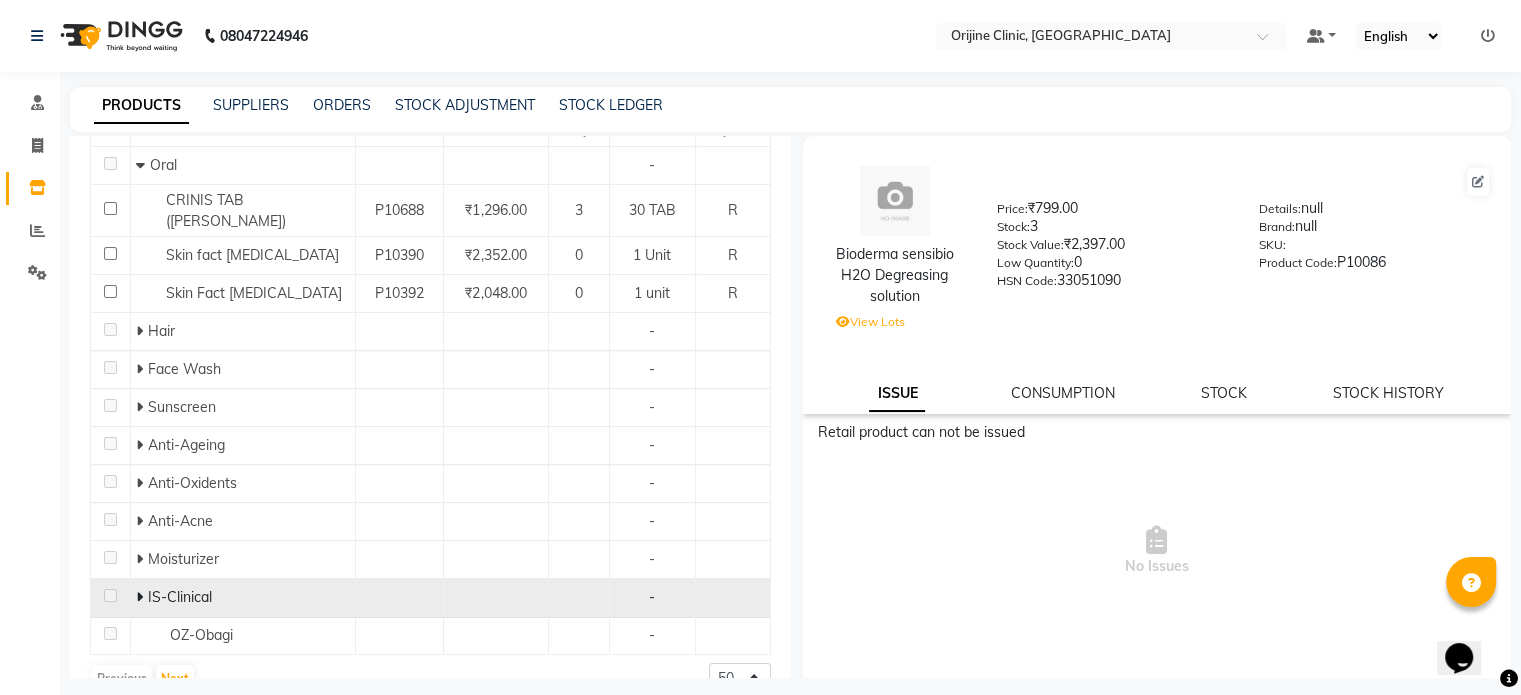 click 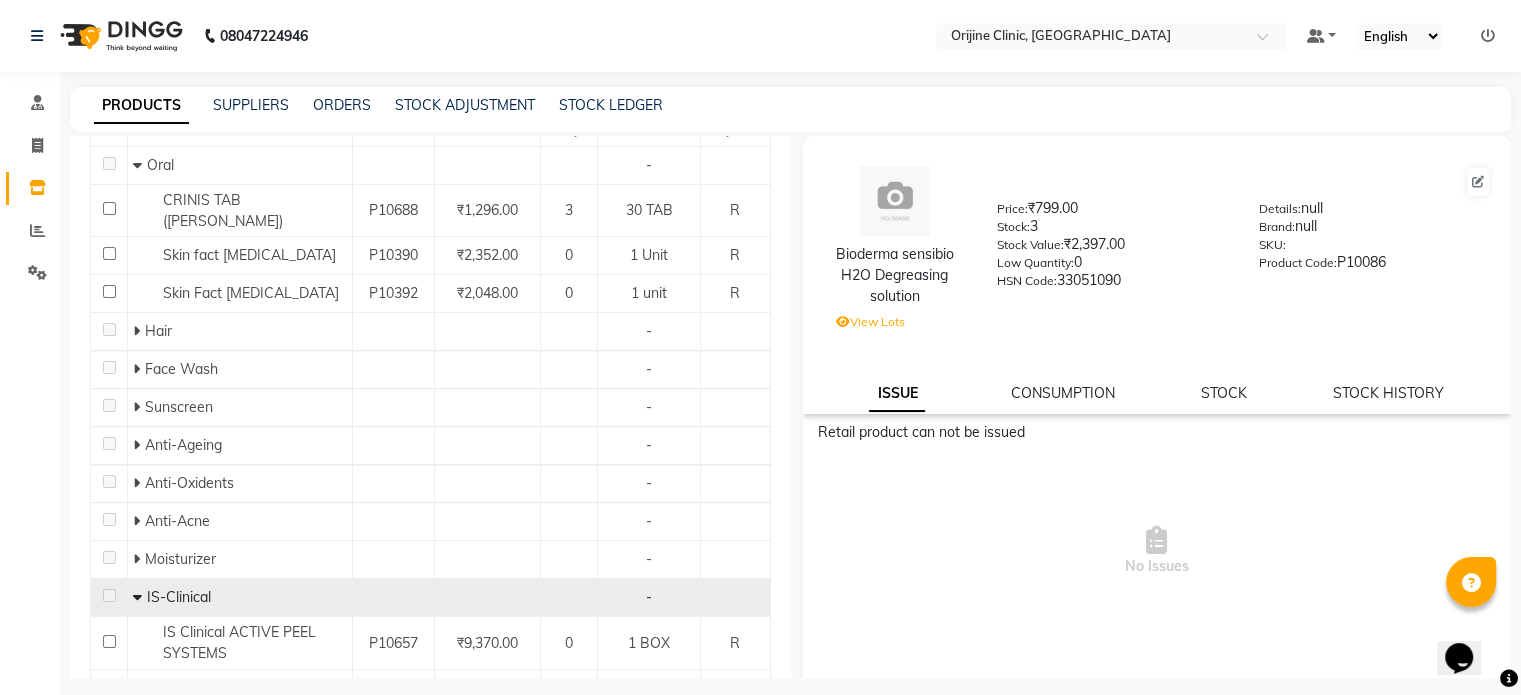 click 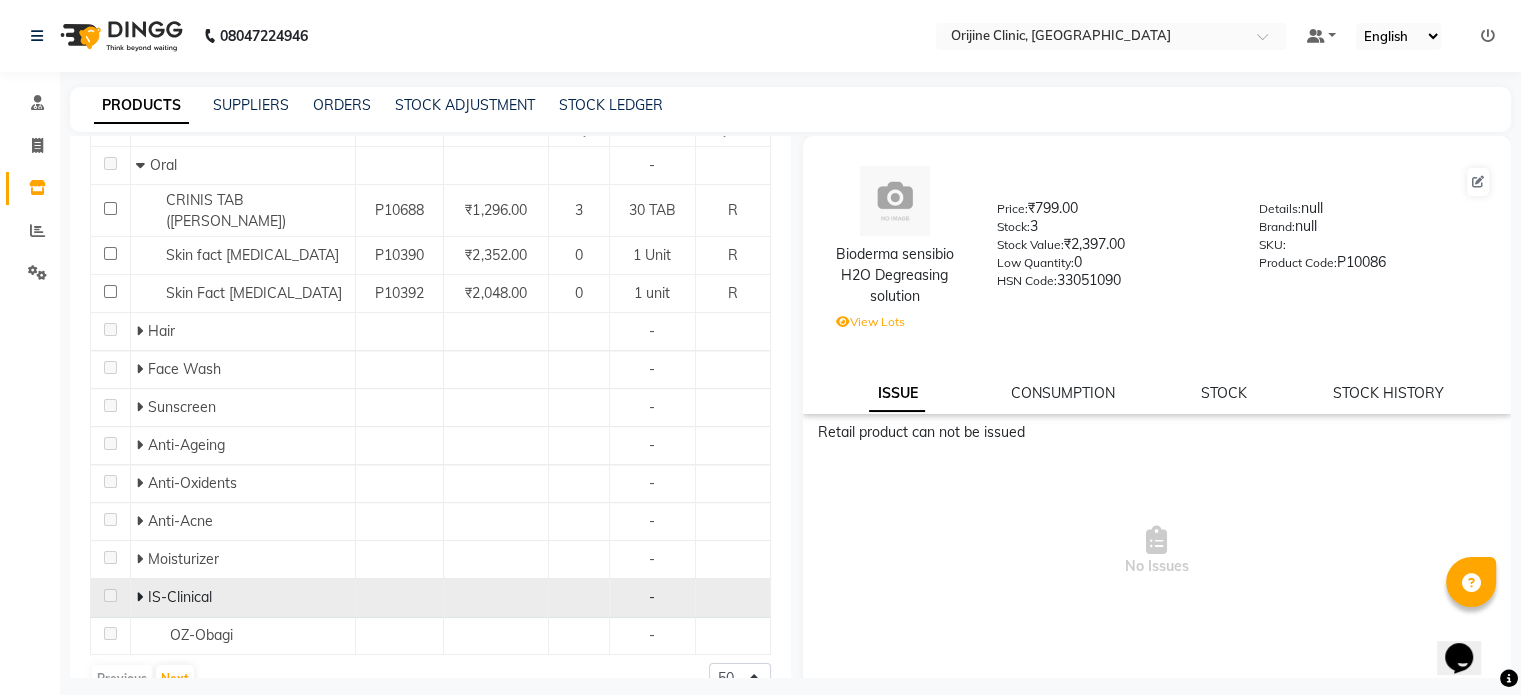 click 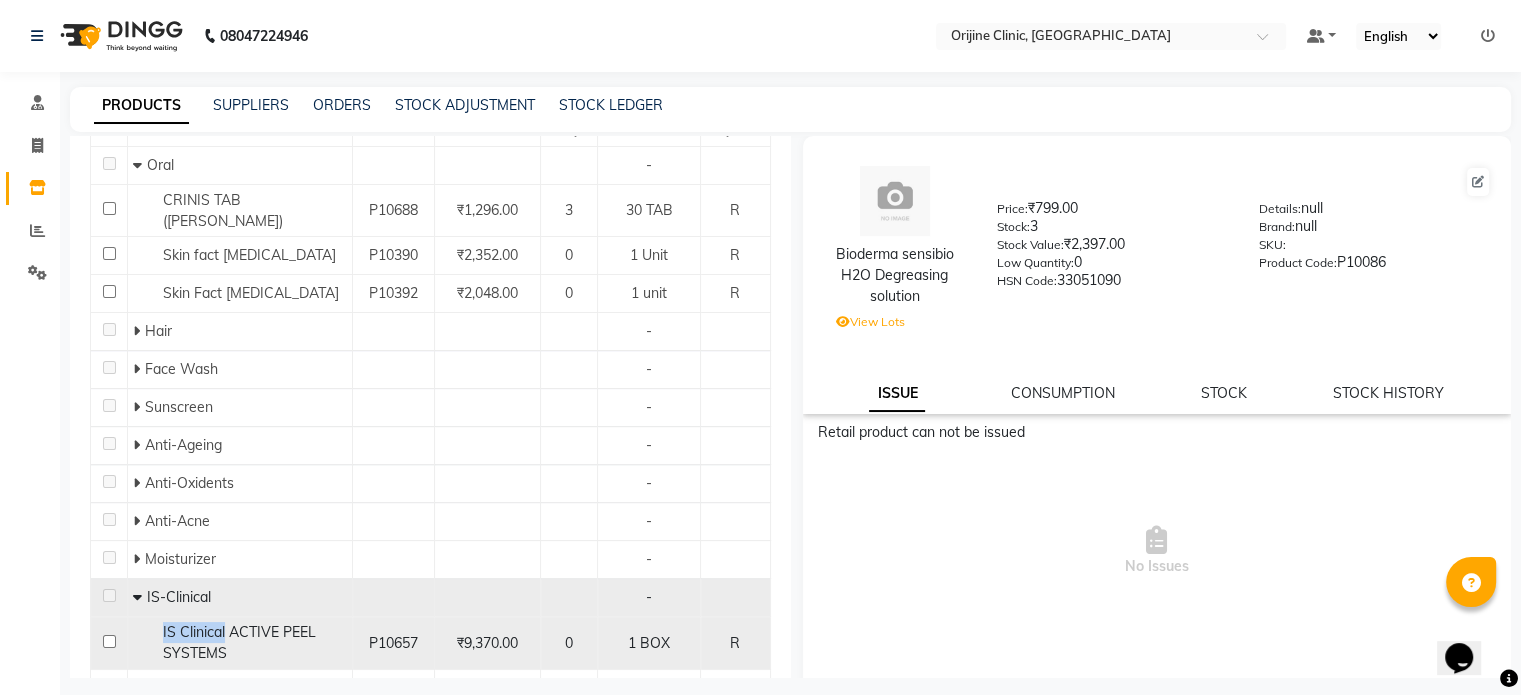 drag, startPoint x: 222, startPoint y: 619, endPoint x: 156, endPoint y: 619, distance: 66 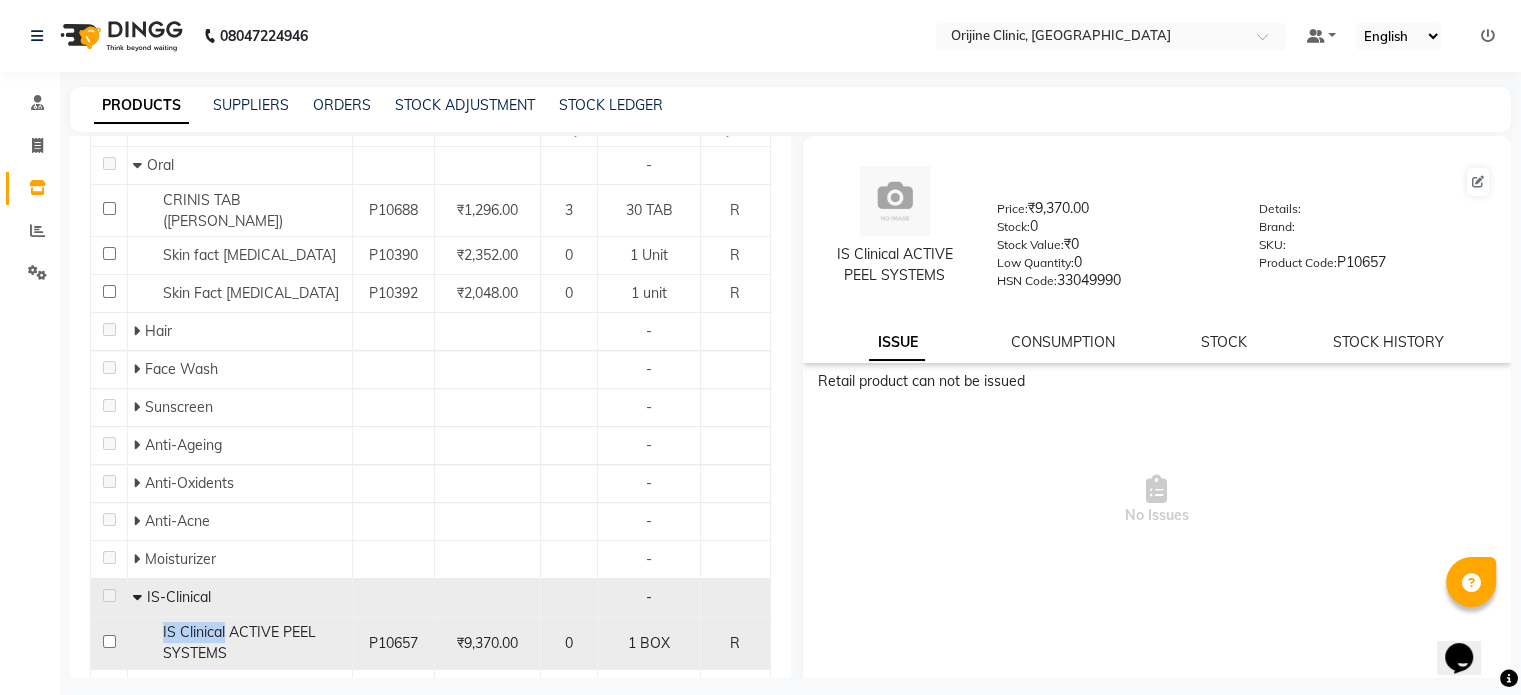 copy on "IS Clinical" 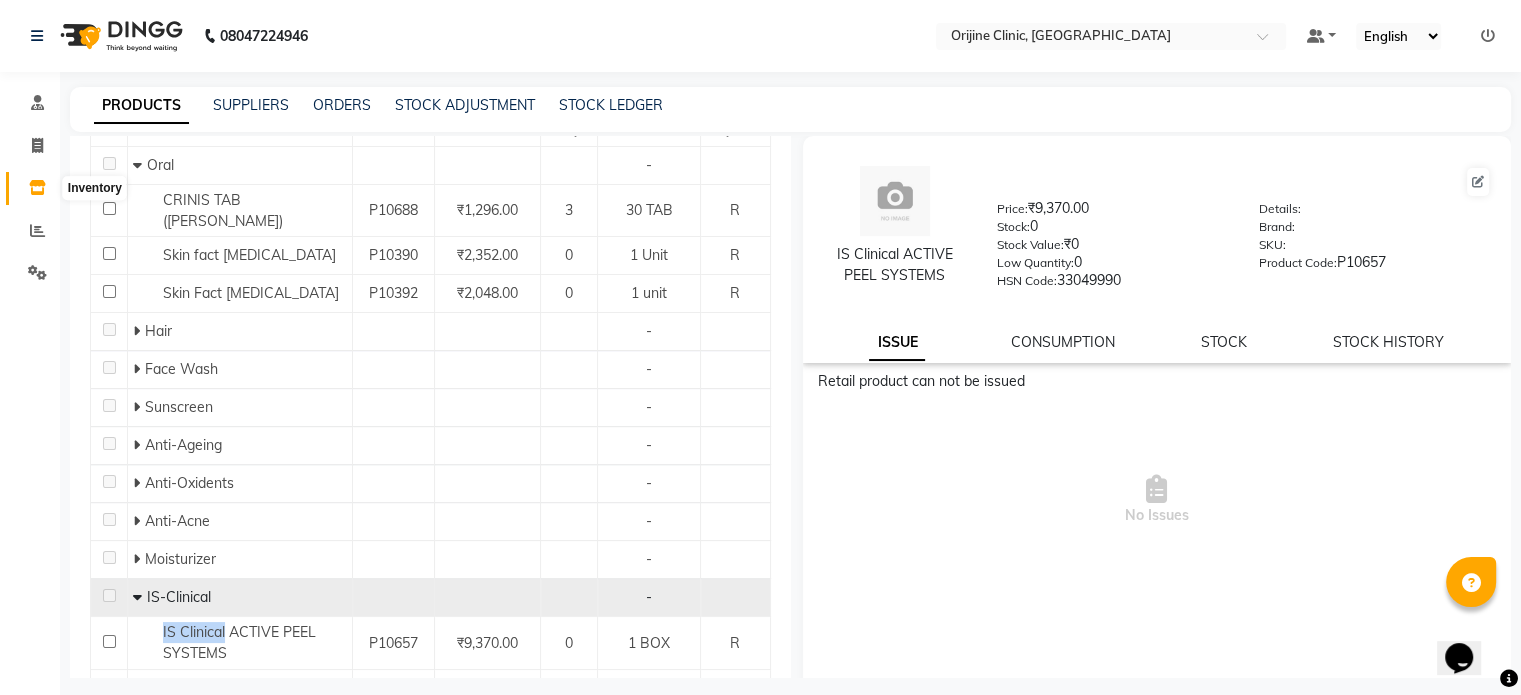 click 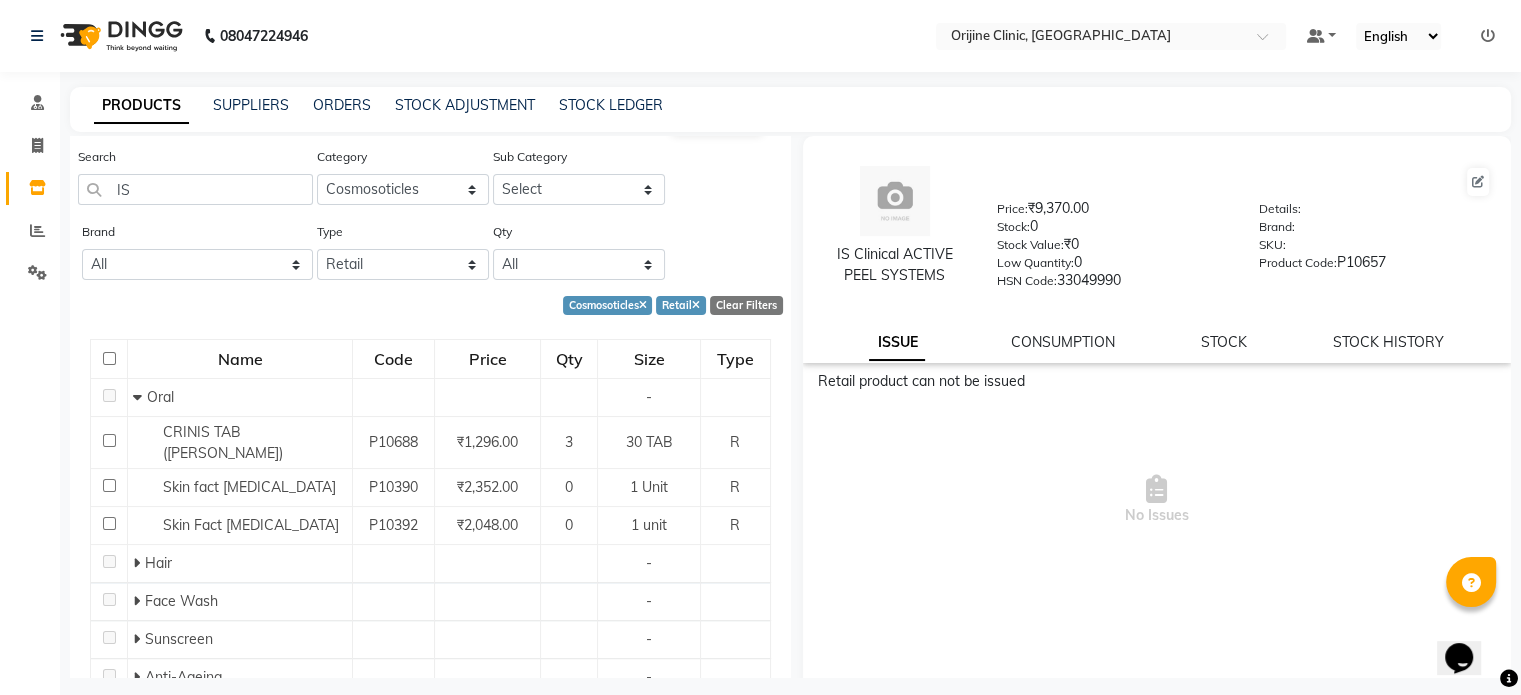 scroll, scrollTop: 0, scrollLeft: 0, axis: both 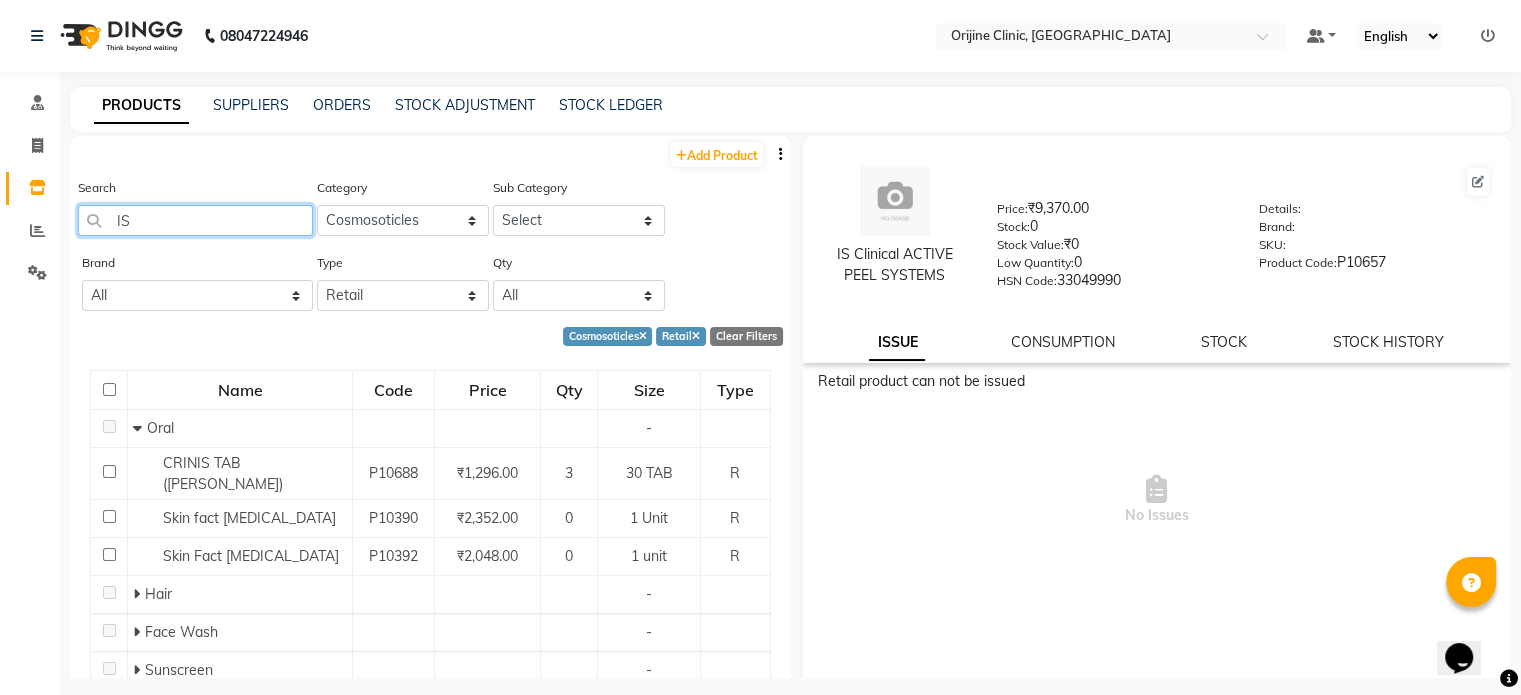 click on "IS" 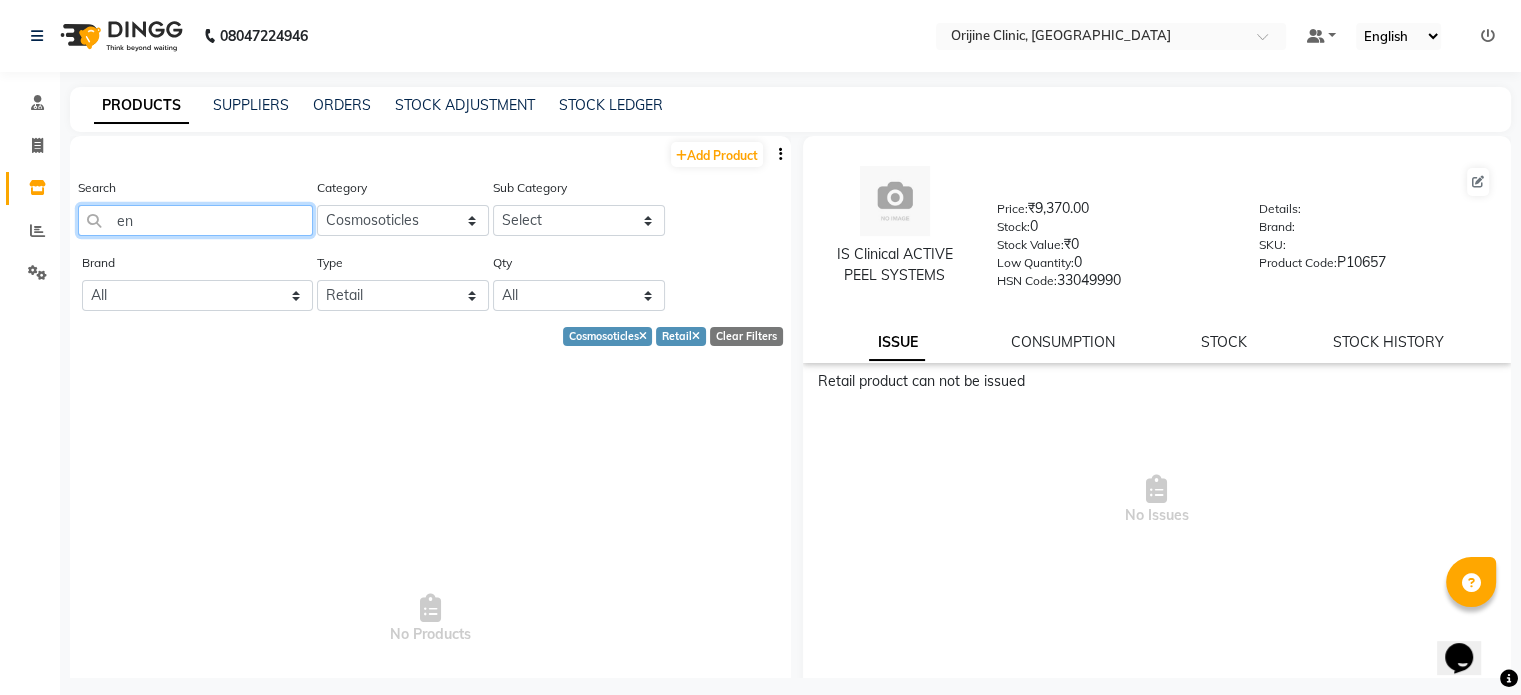 type on "e" 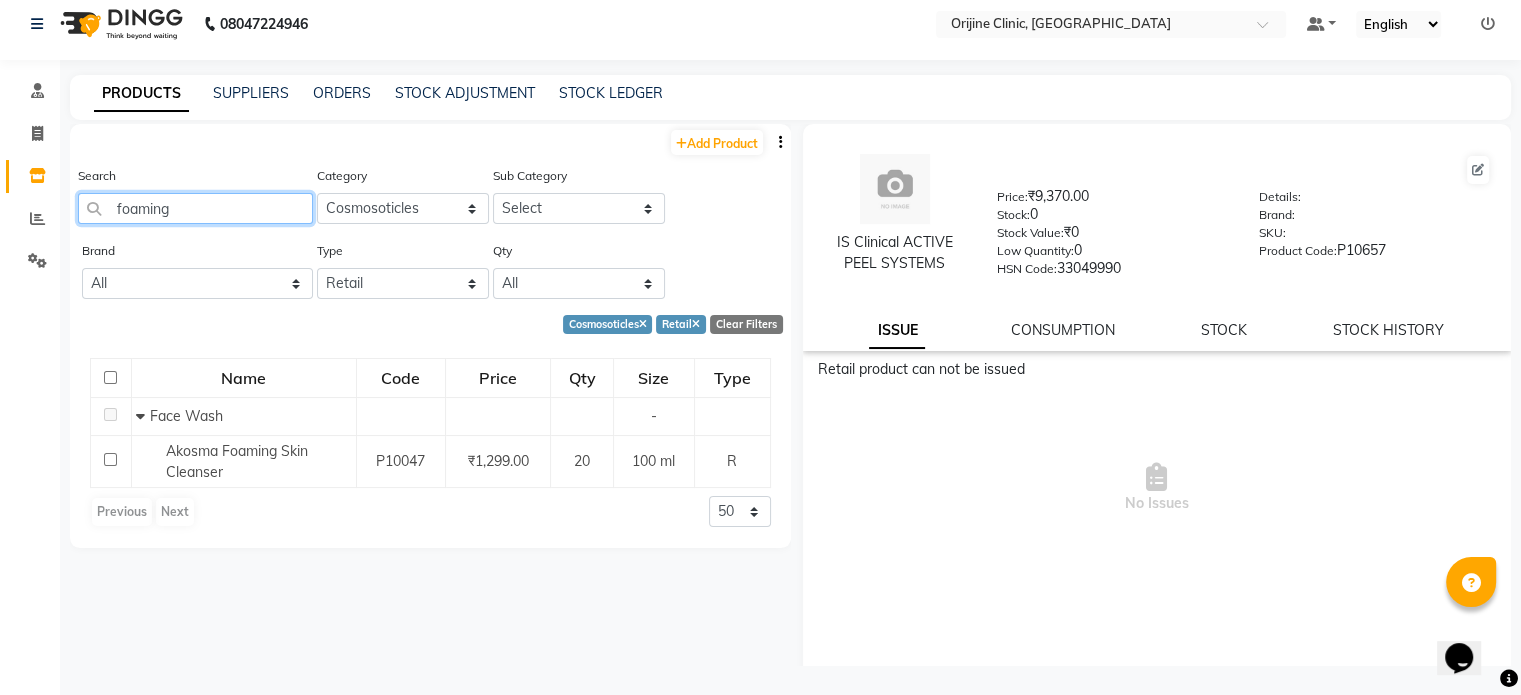 scroll, scrollTop: 3, scrollLeft: 0, axis: vertical 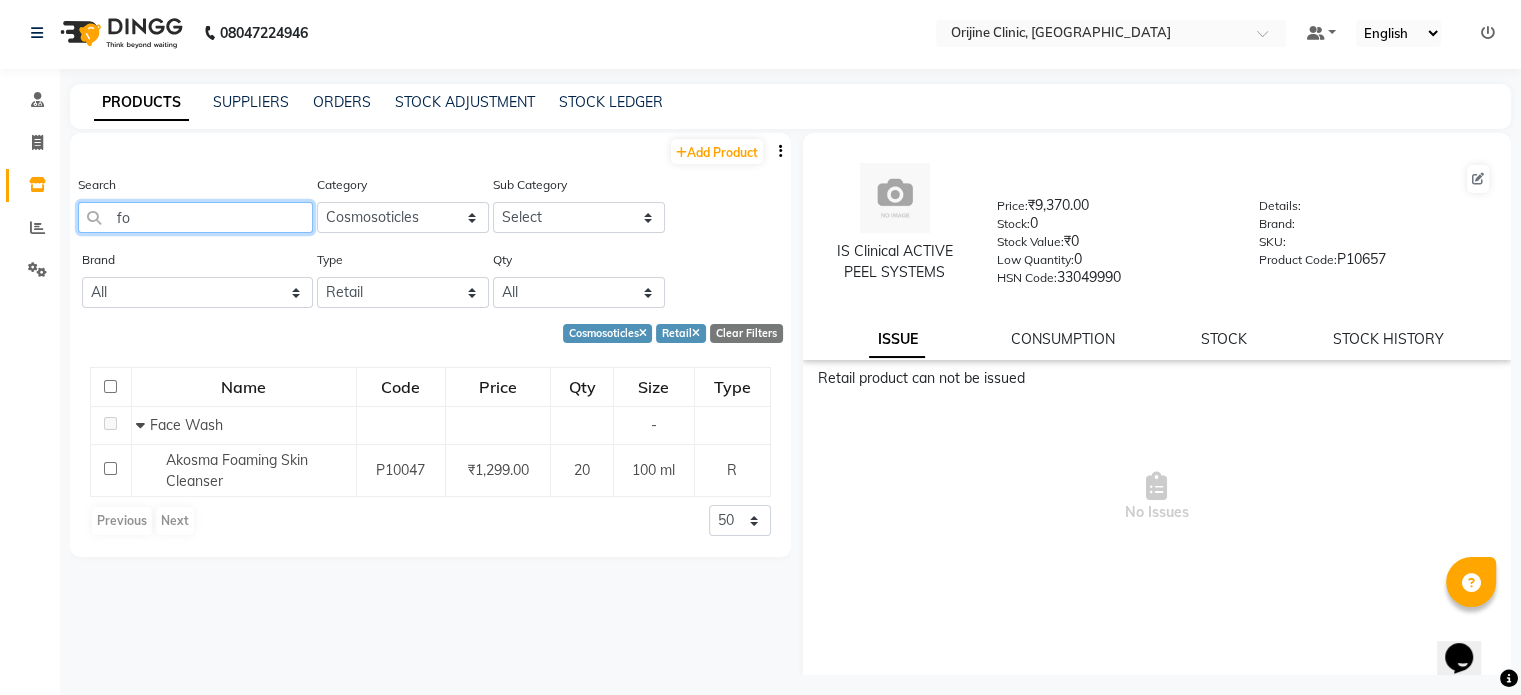 type on "f" 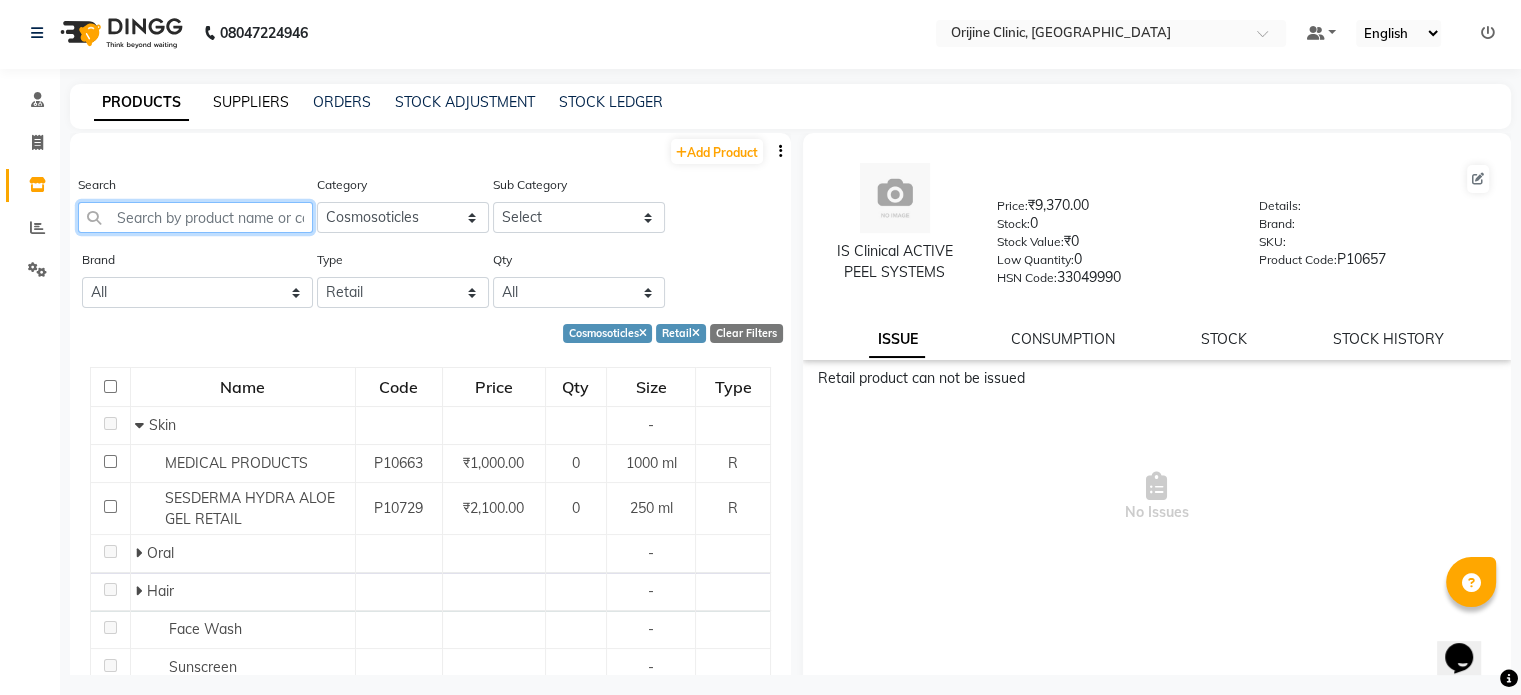type 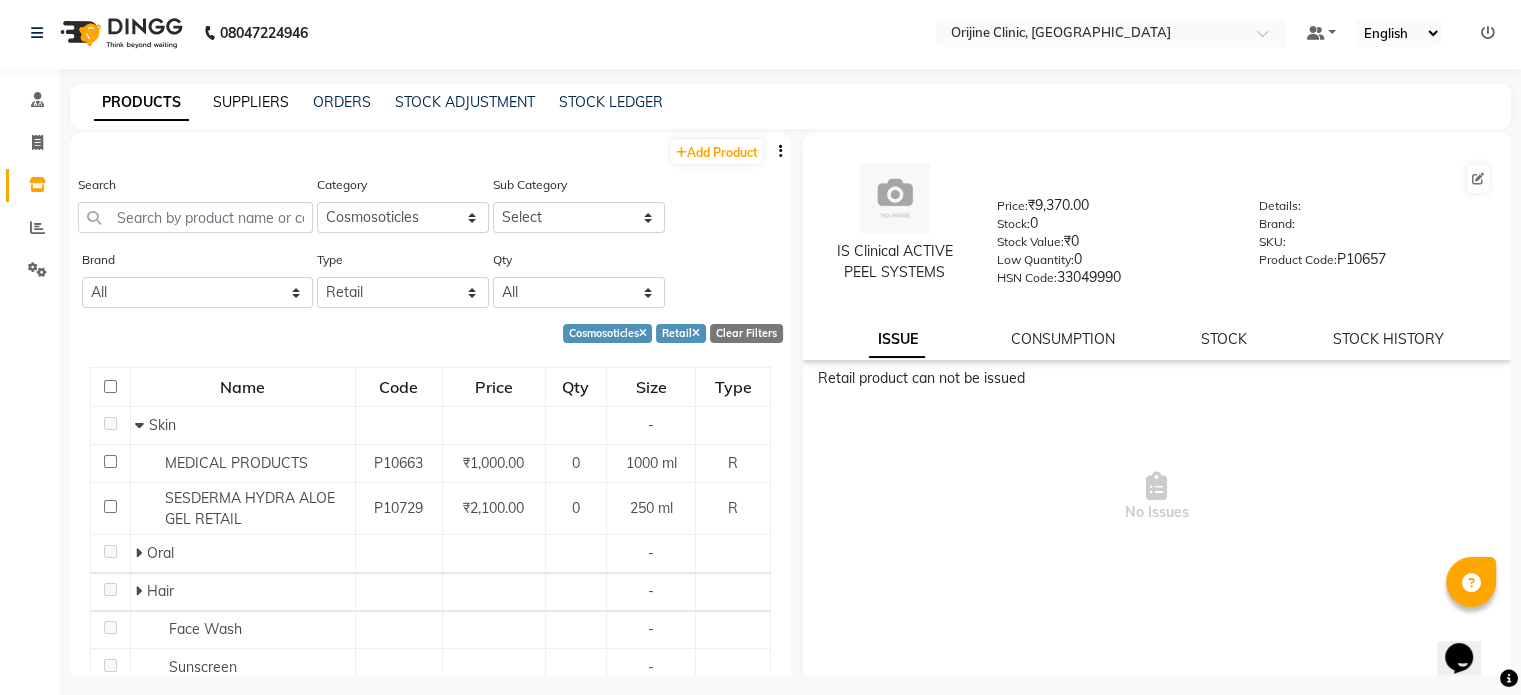 click on "SUPPLIERS" 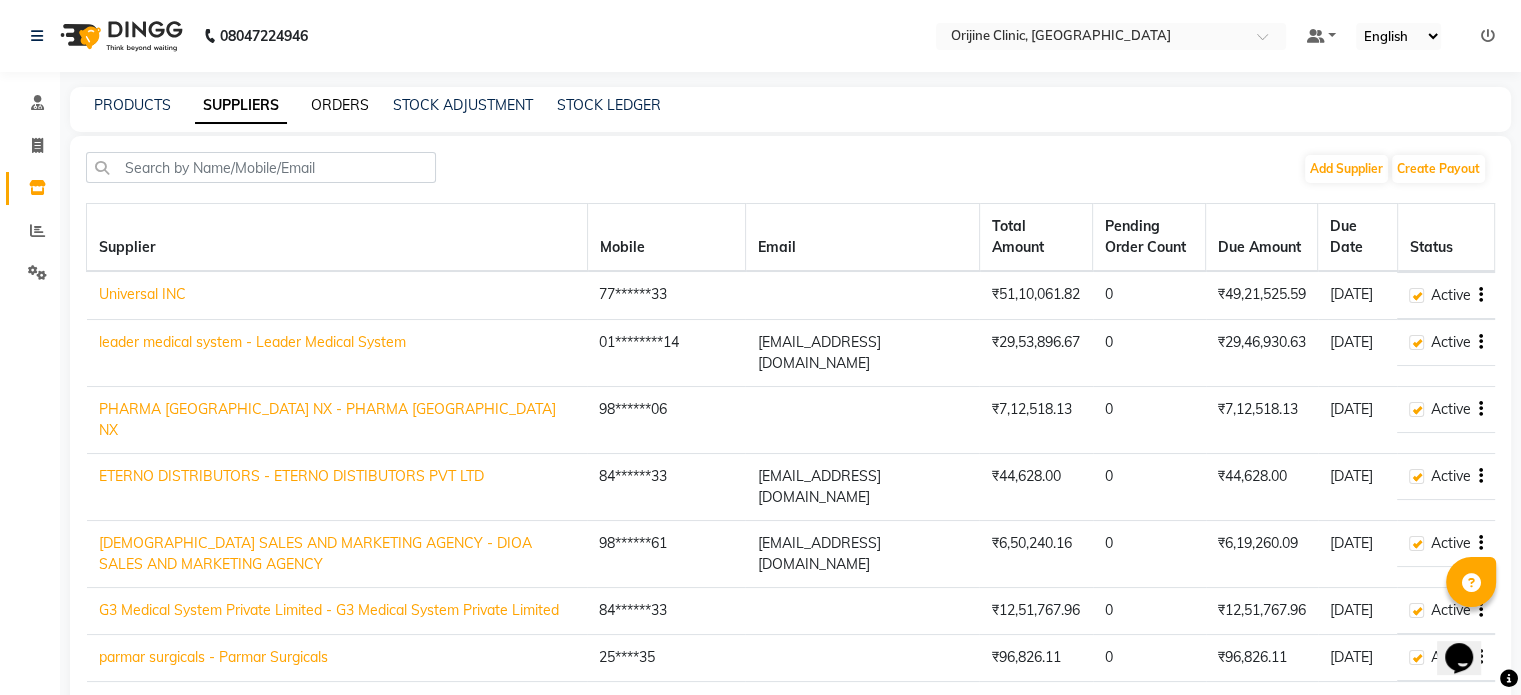 click on "ORDERS" 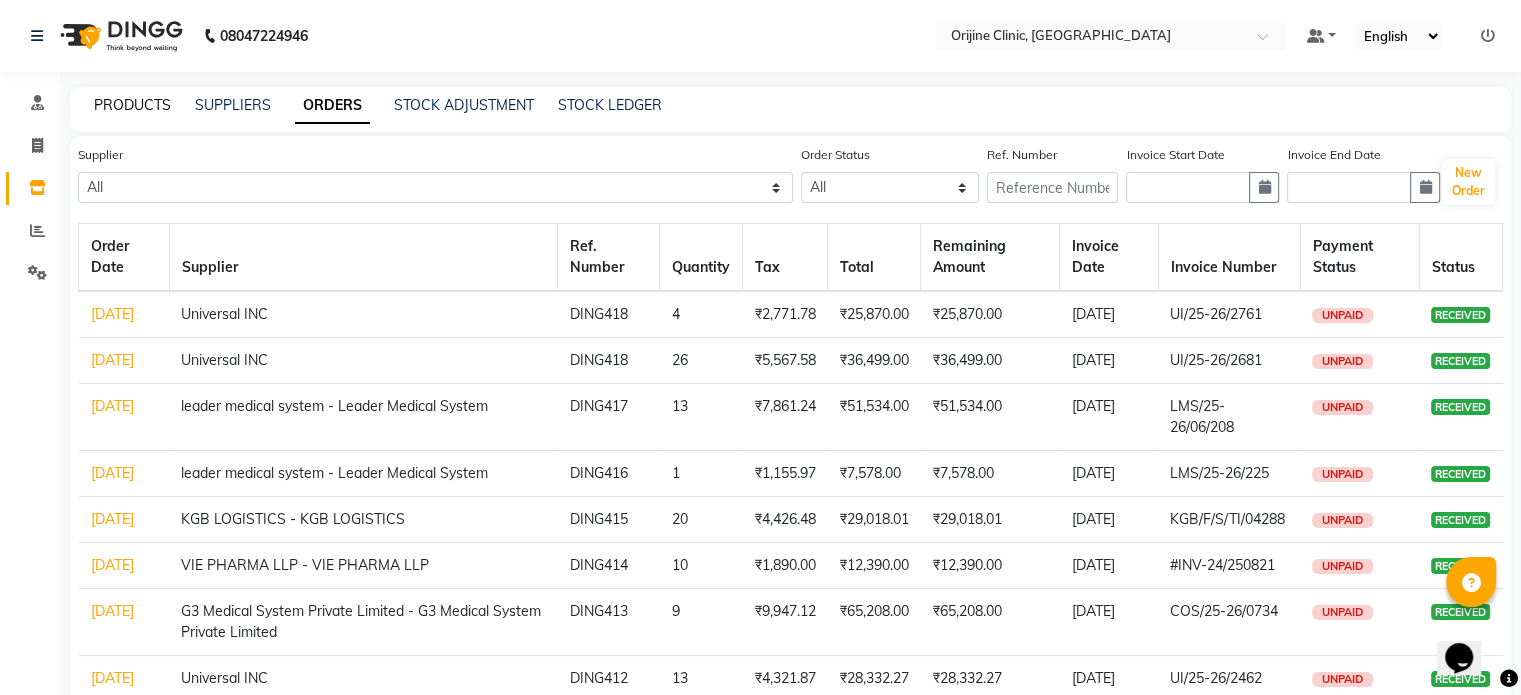 click on "PRODUCTS" 